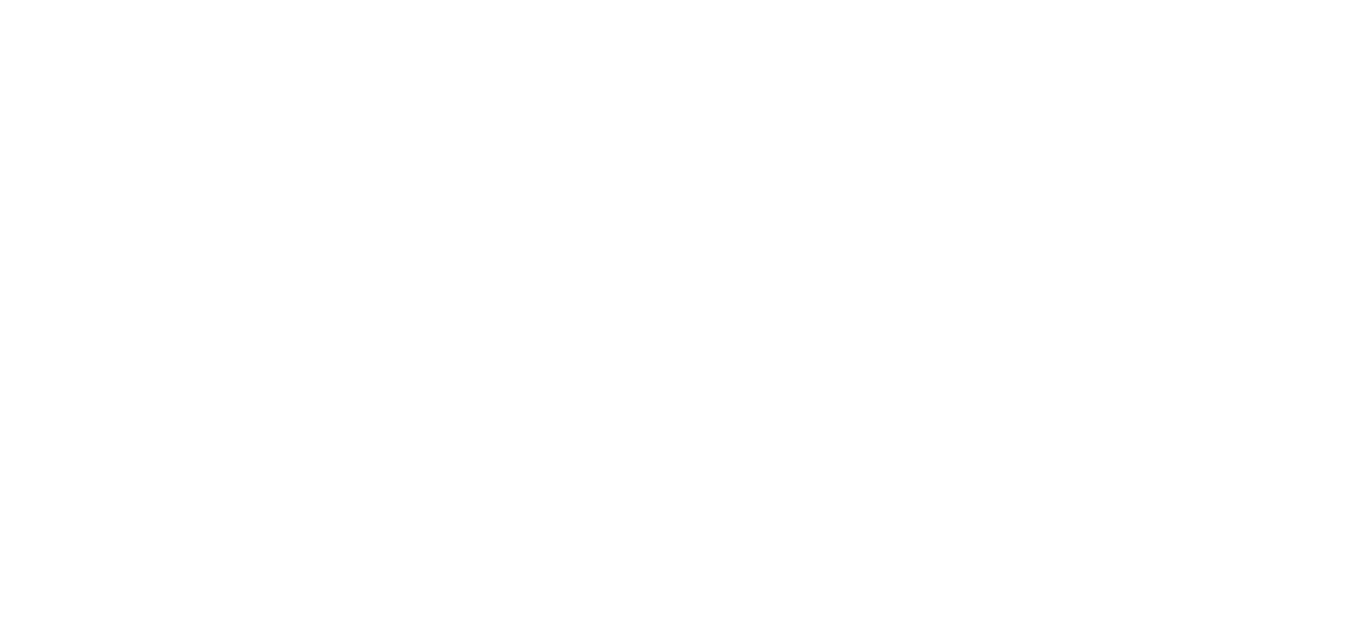 scroll, scrollTop: 0, scrollLeft: 0, axis: both 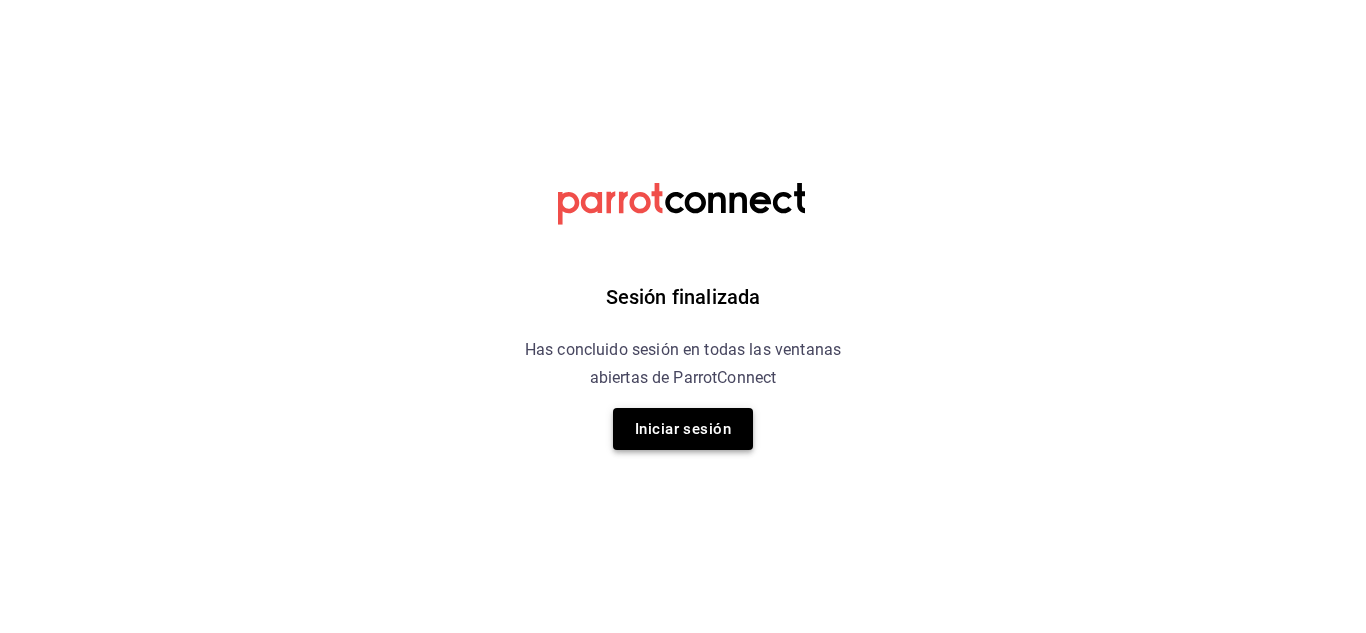 click on "Iniciar sesión" at bounding box center (683, 429) 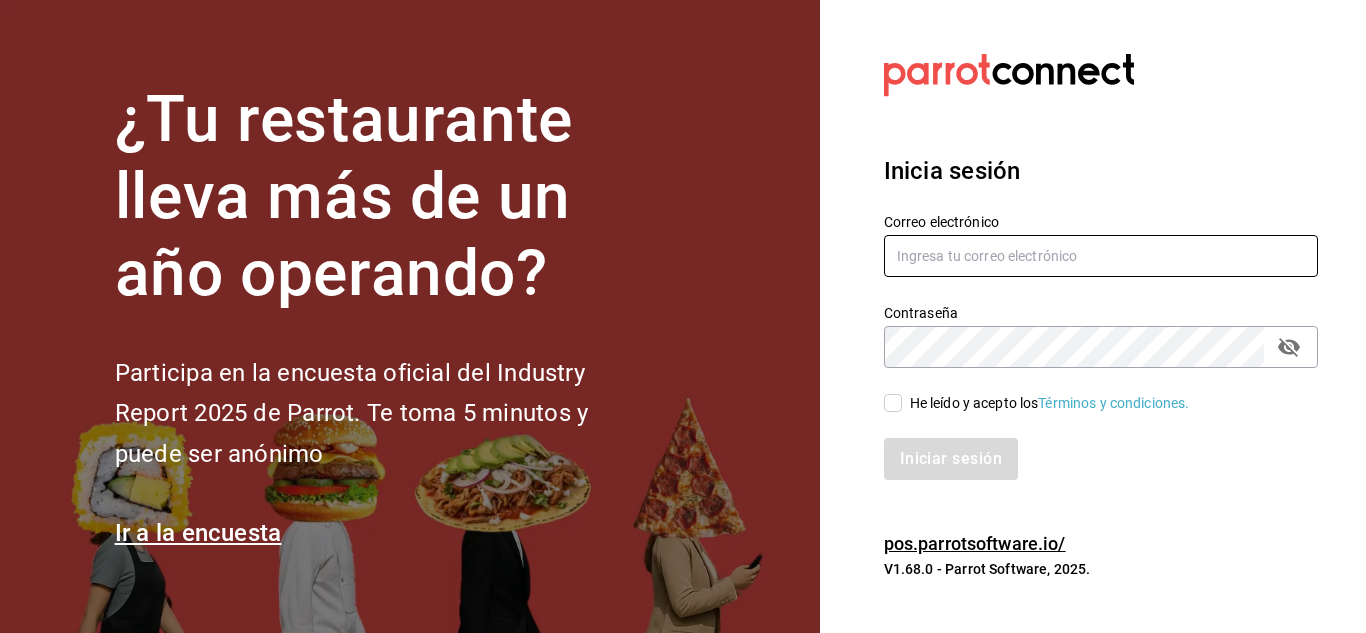 type on "[USERNAME]@example.com" 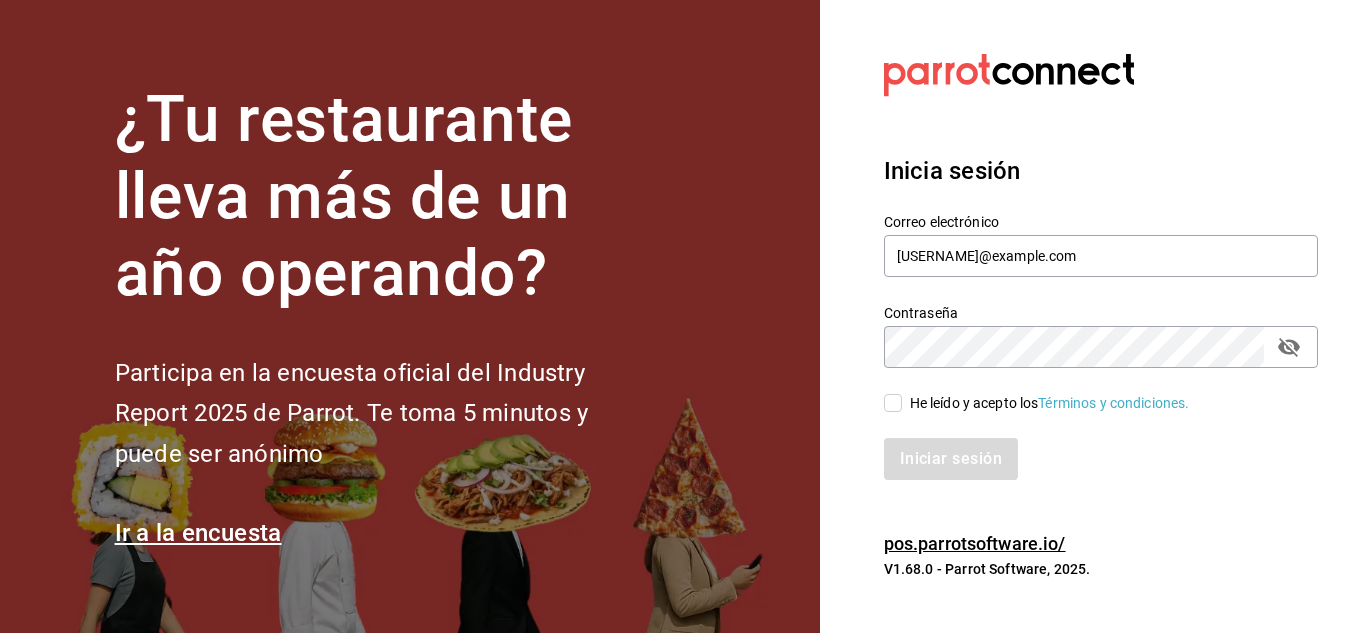click on "He leído y acepto los  Términos y condiciones." at bounding box center [893, 403] 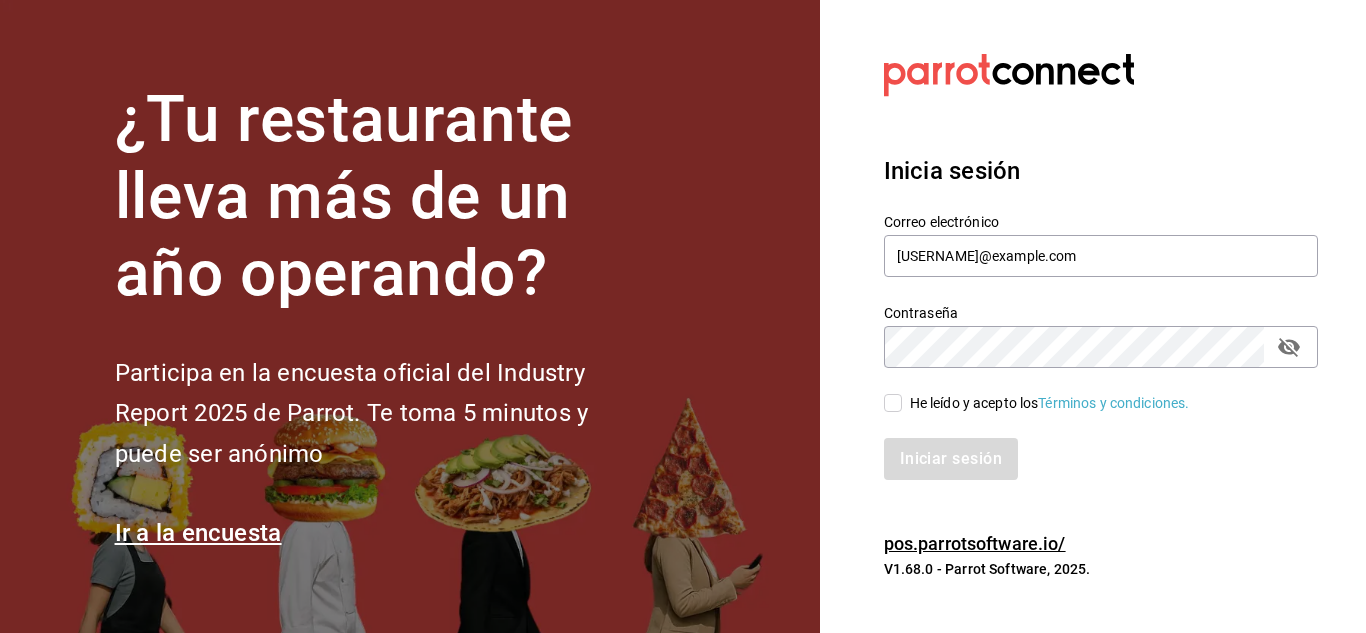 checkbox on "true" 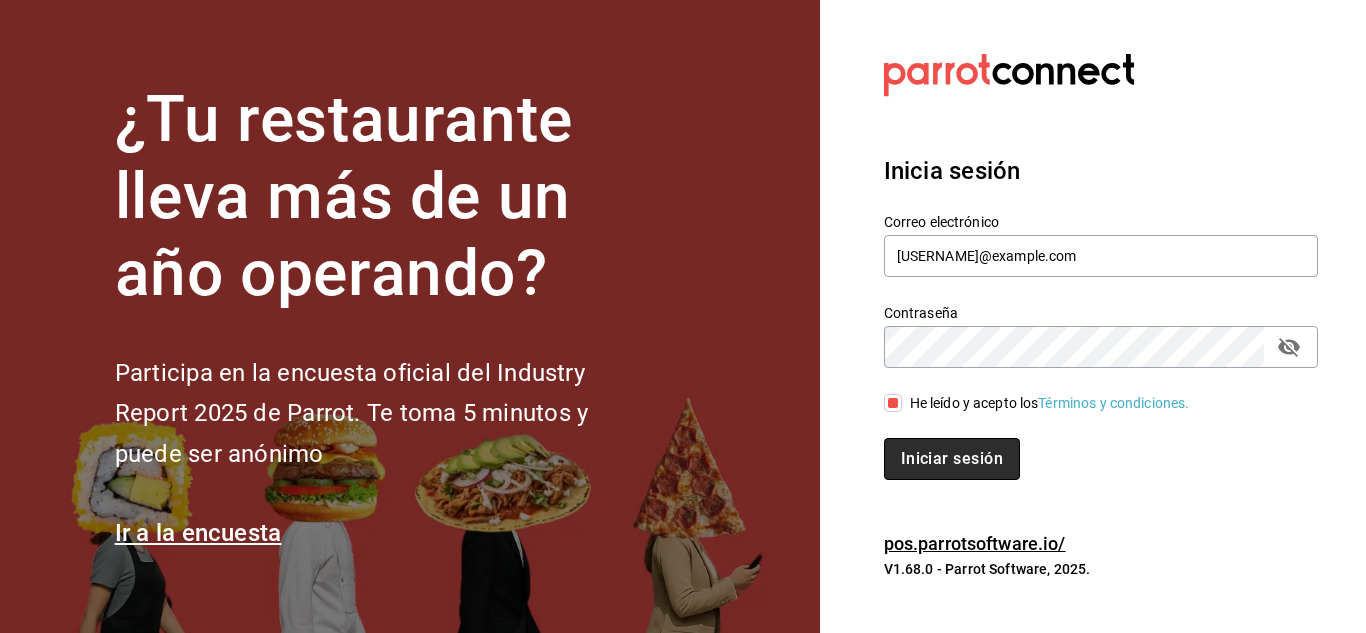 click on "Iniciar sesión" at bounding box center (952, 459) 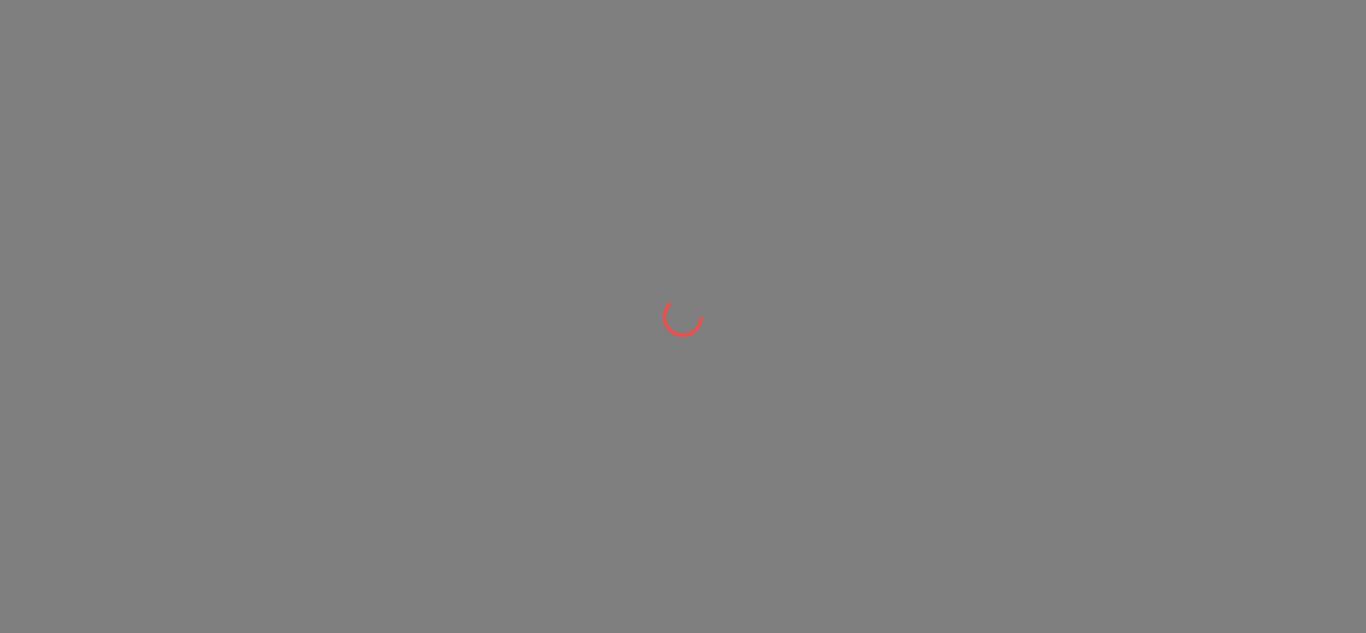 scroll, scrollTop: 0, scrollLeft: 0, axis: both 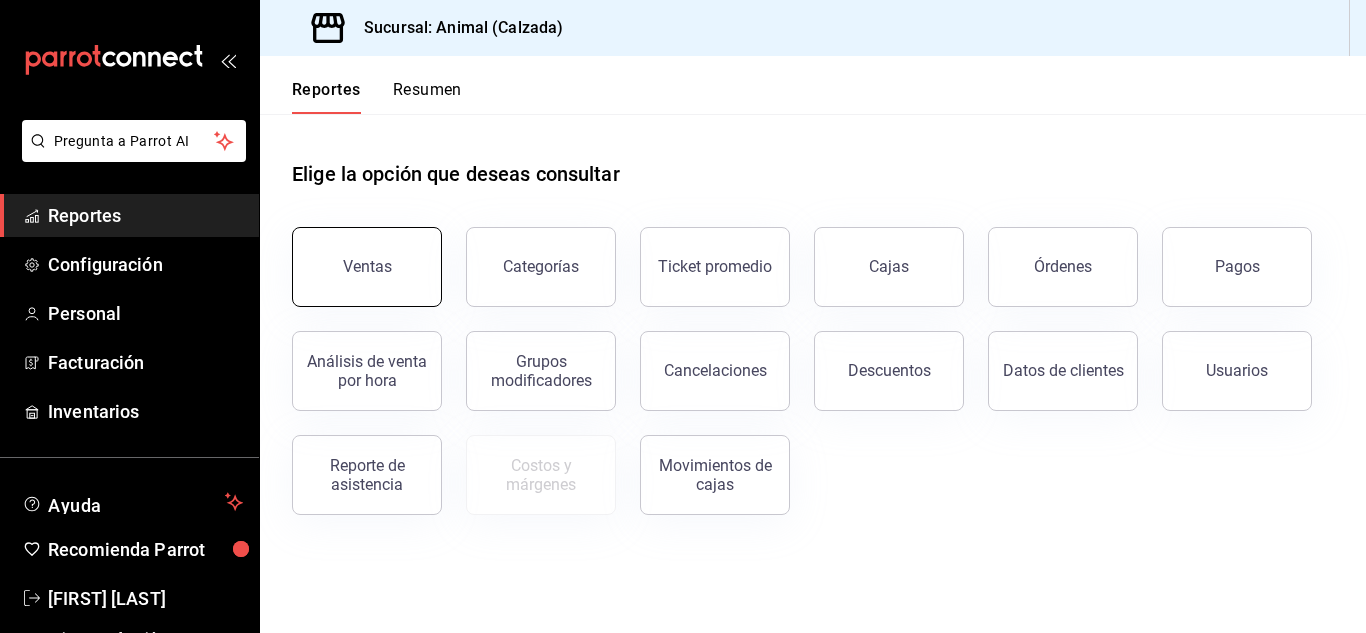 click on "Ventas" at bounding box center [367, 266] 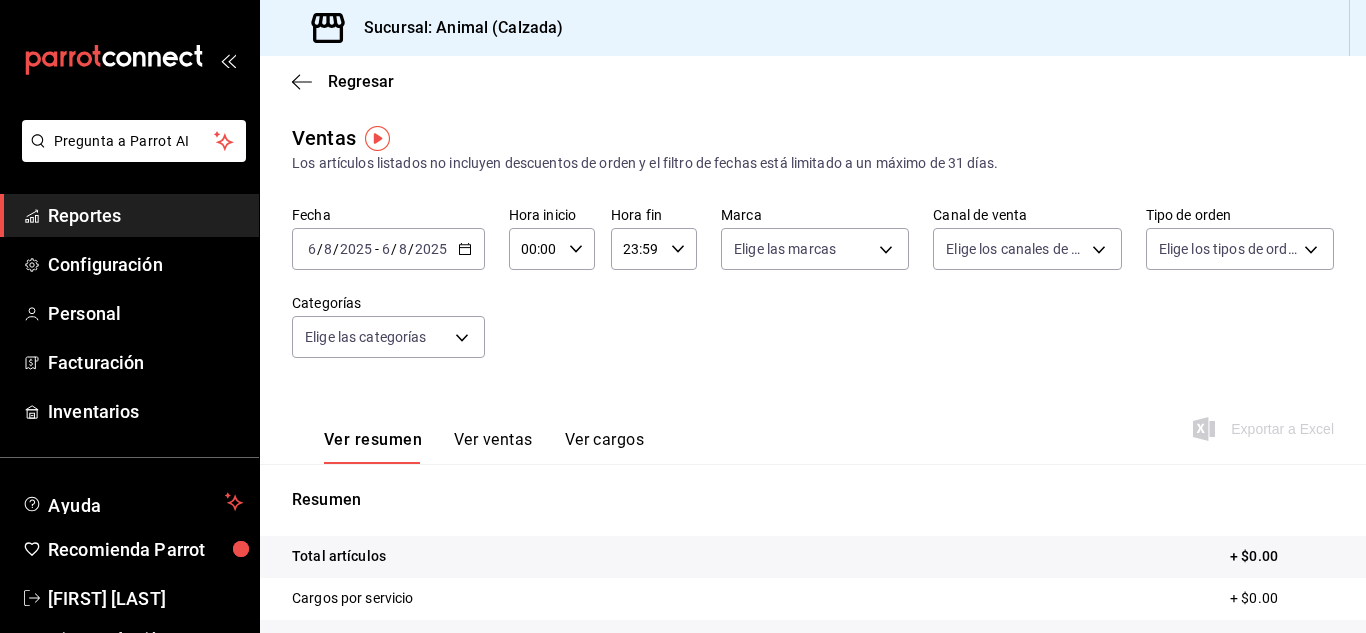click 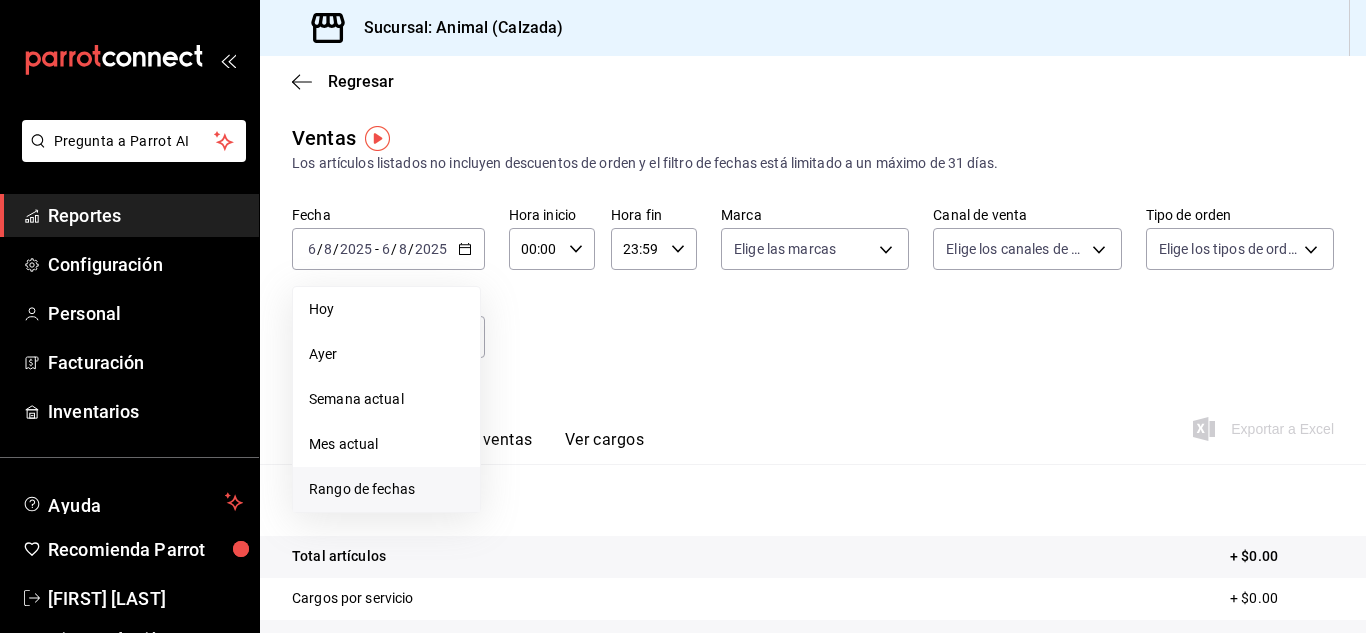 click on "Rango de fechas" at bounding box center (386, 489) 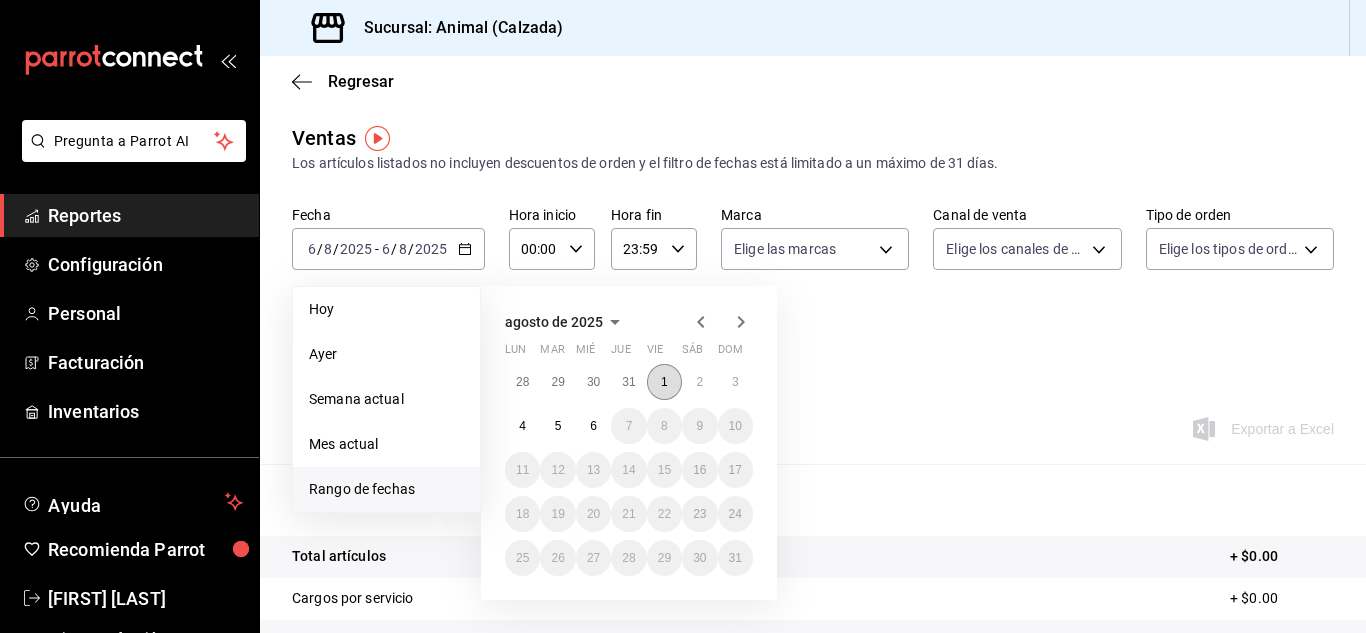 click on "1" at bounding box center (664, 382) 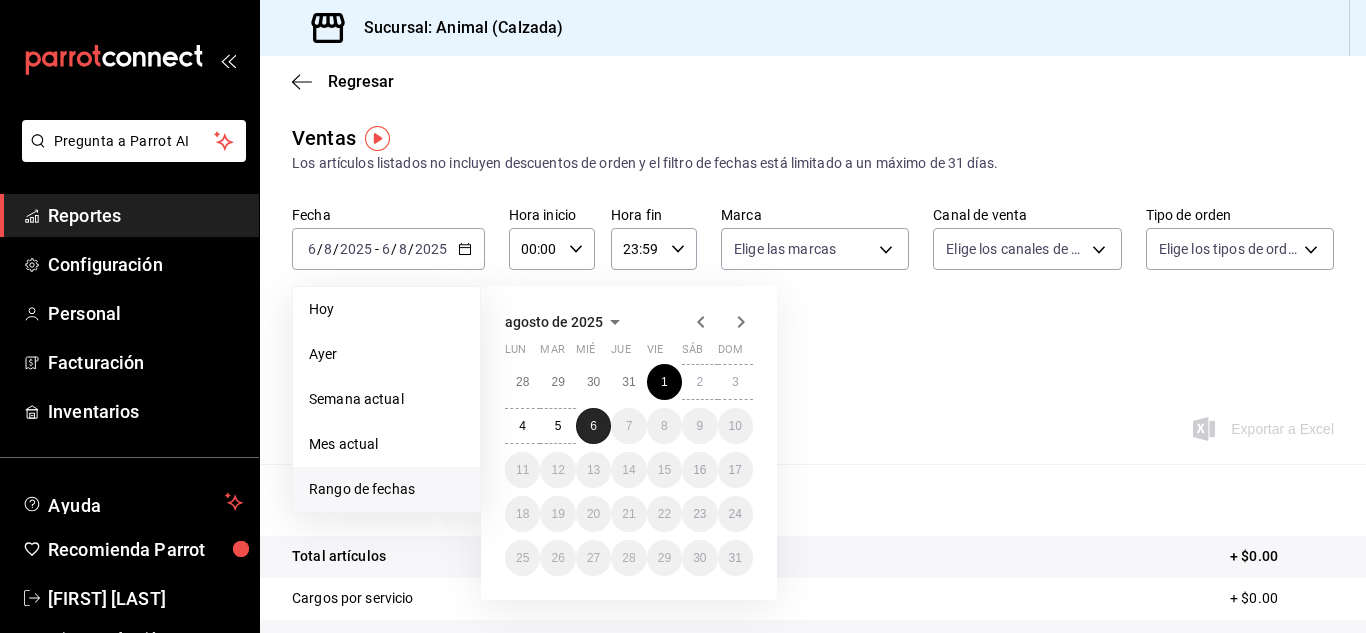 click on "6" at bounding box center [593, 426] 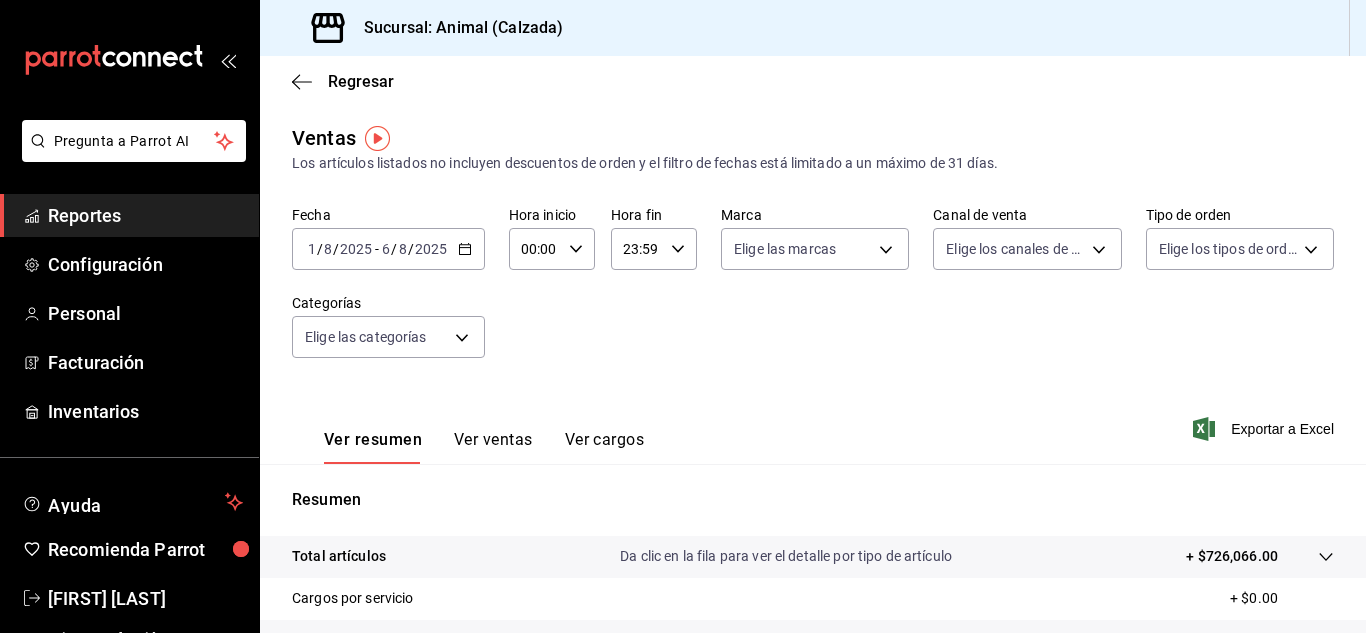 click 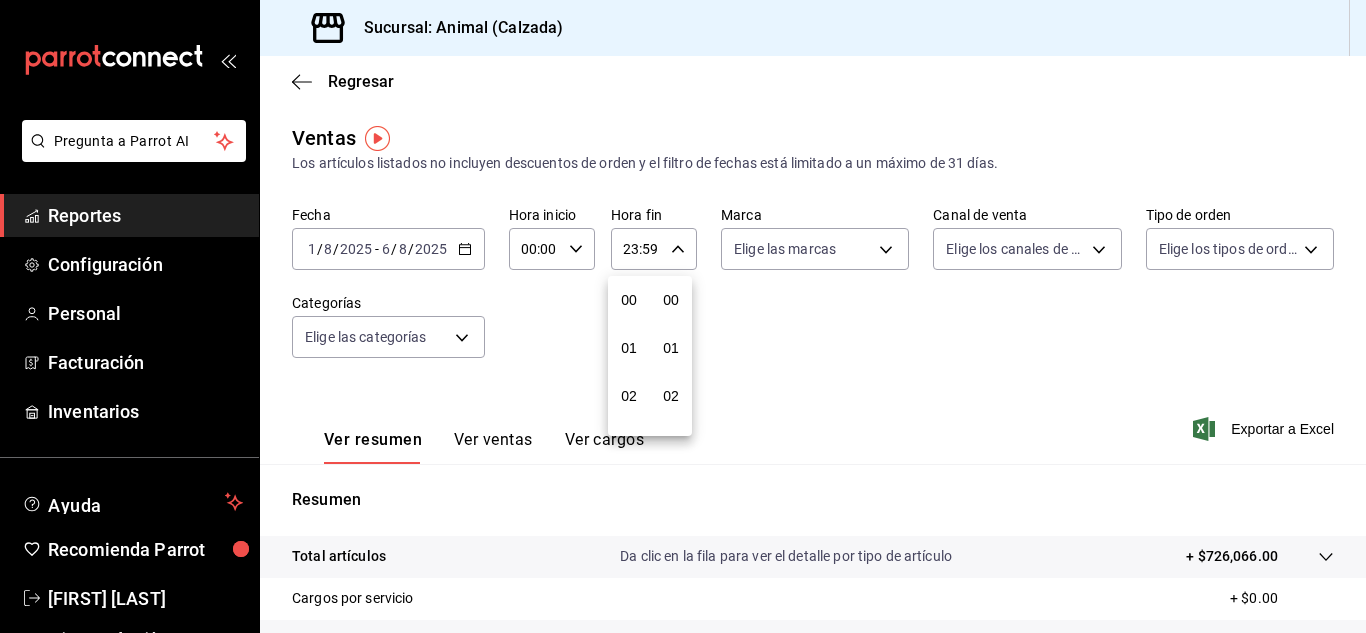 scroll, scrollTop: 992, scrollLeft: 0, axis: vertical 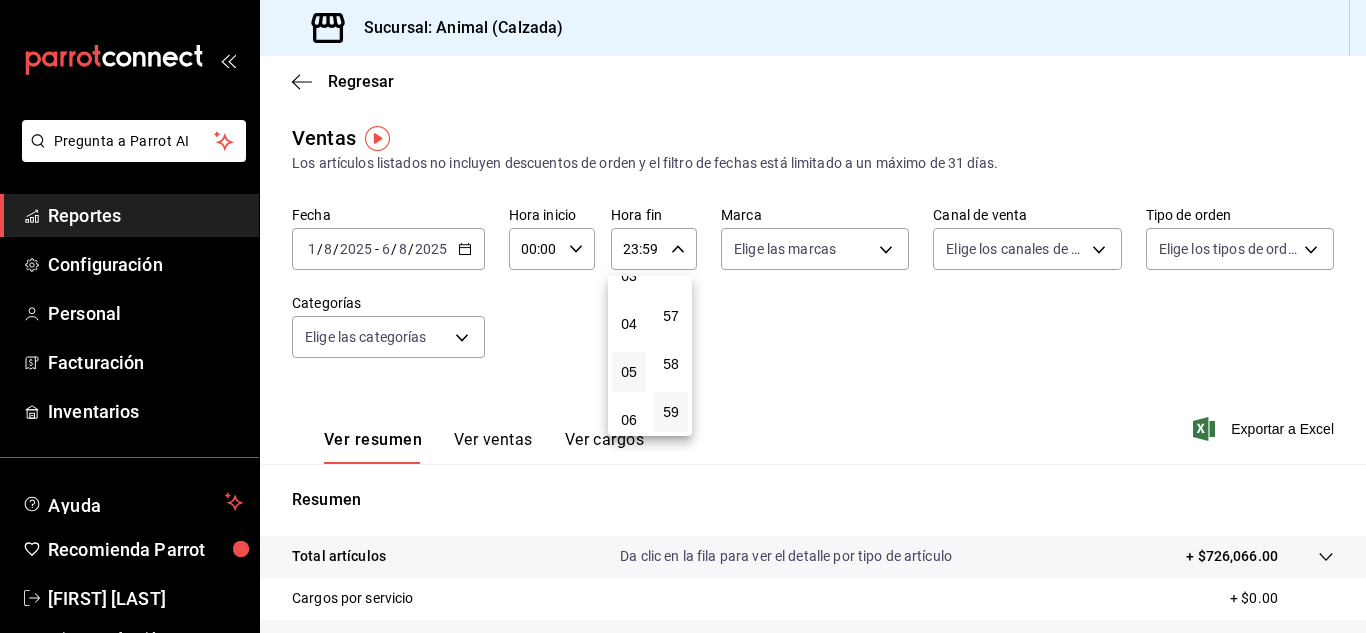 click on "05" at bounding box center [629, 372] 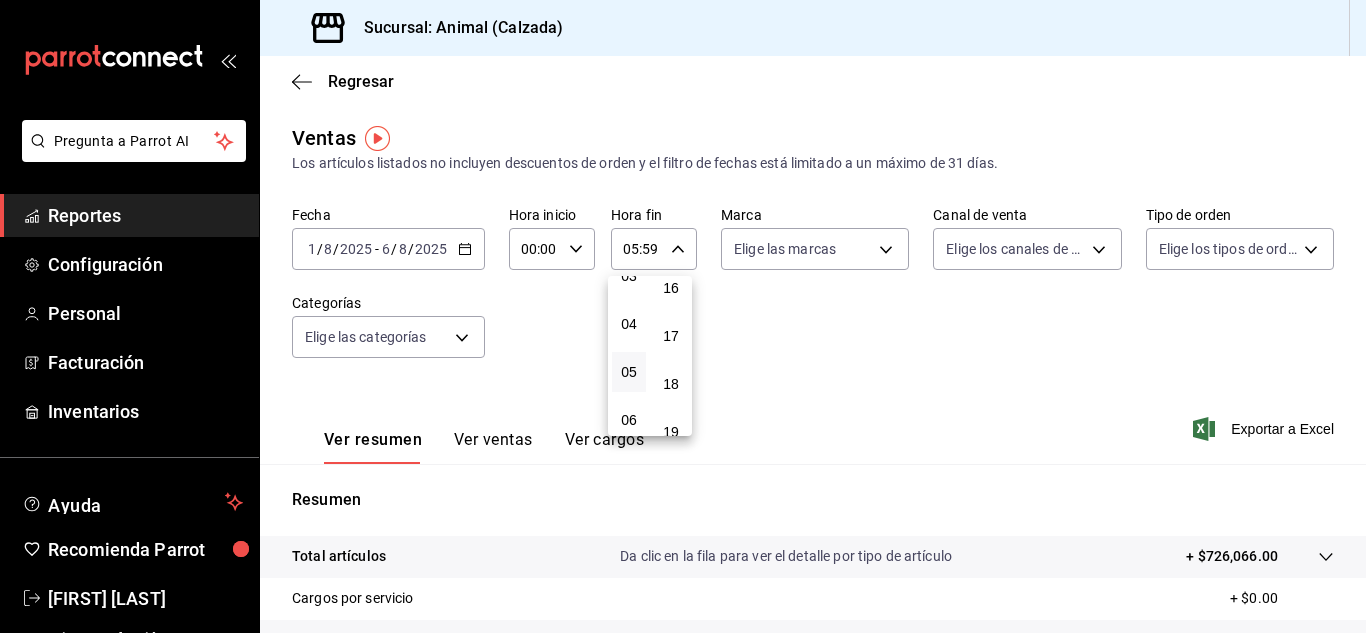 scroll, scrollTop: 0, scrollLeft: 0, axis: both 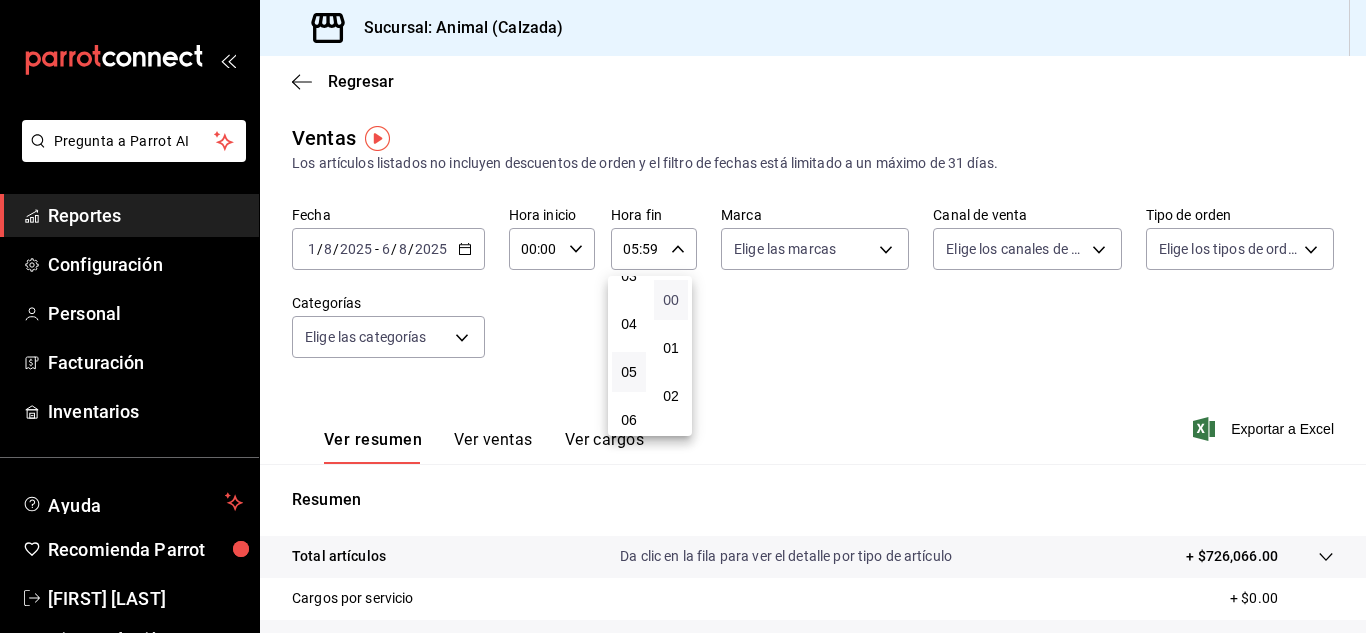 click on "00" at bounding box center [671, 300] 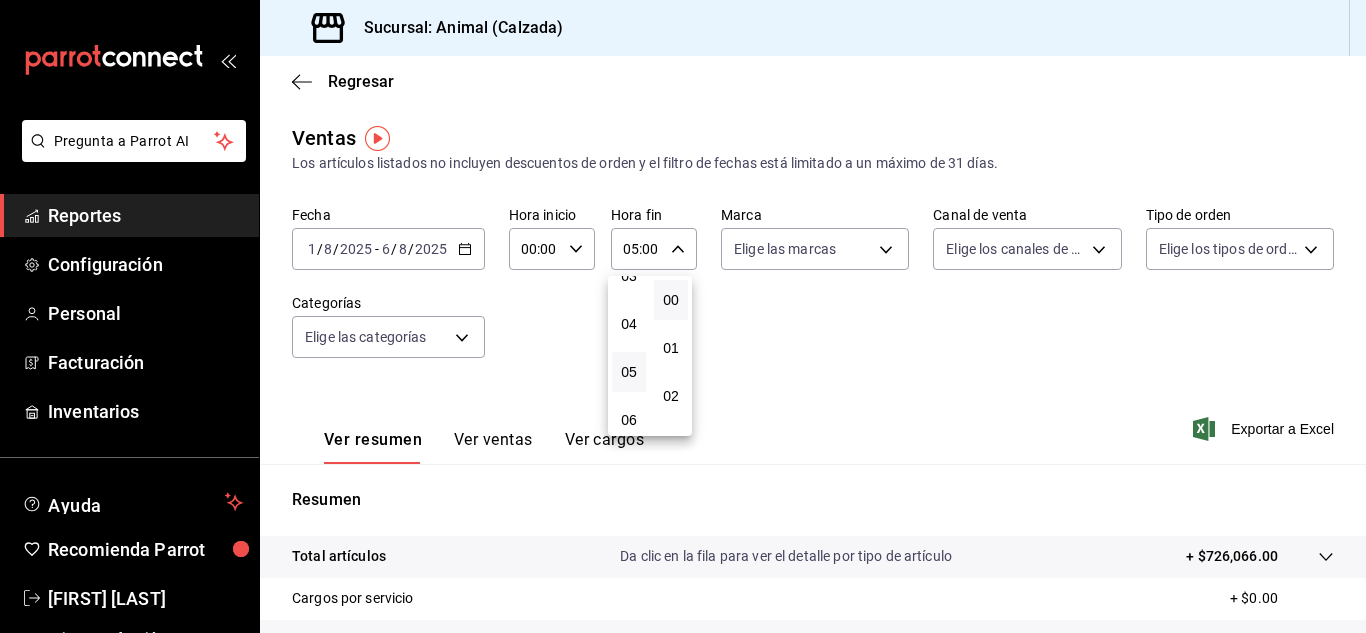 click at bounding box center [683, 316] 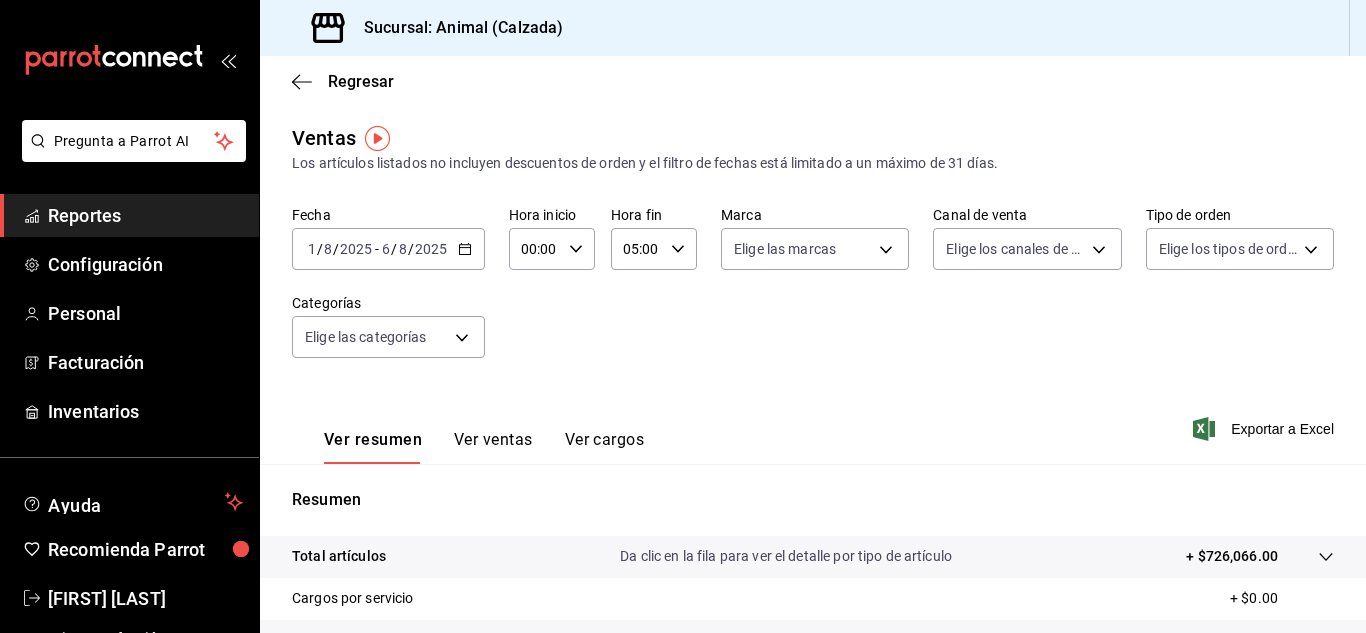 click 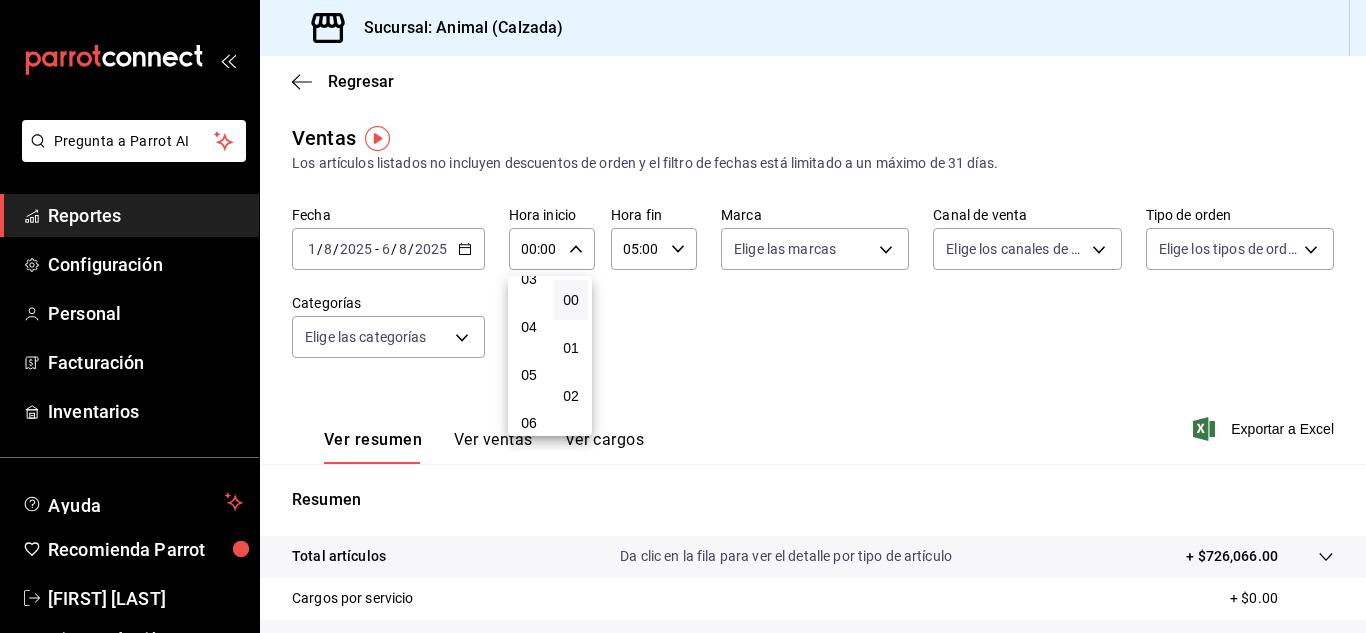 scroll, scrollTop: 169, scrollLeft: 0, axis: vertical 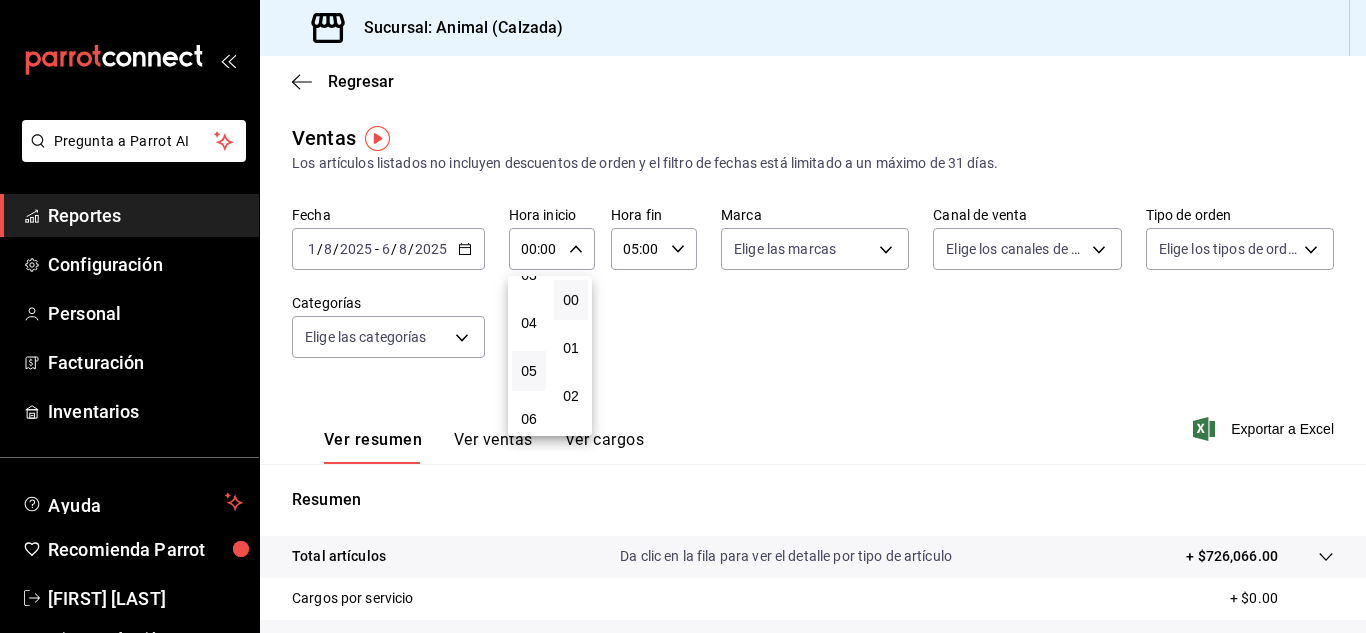 click on "05" at bounding box center [529, 371] 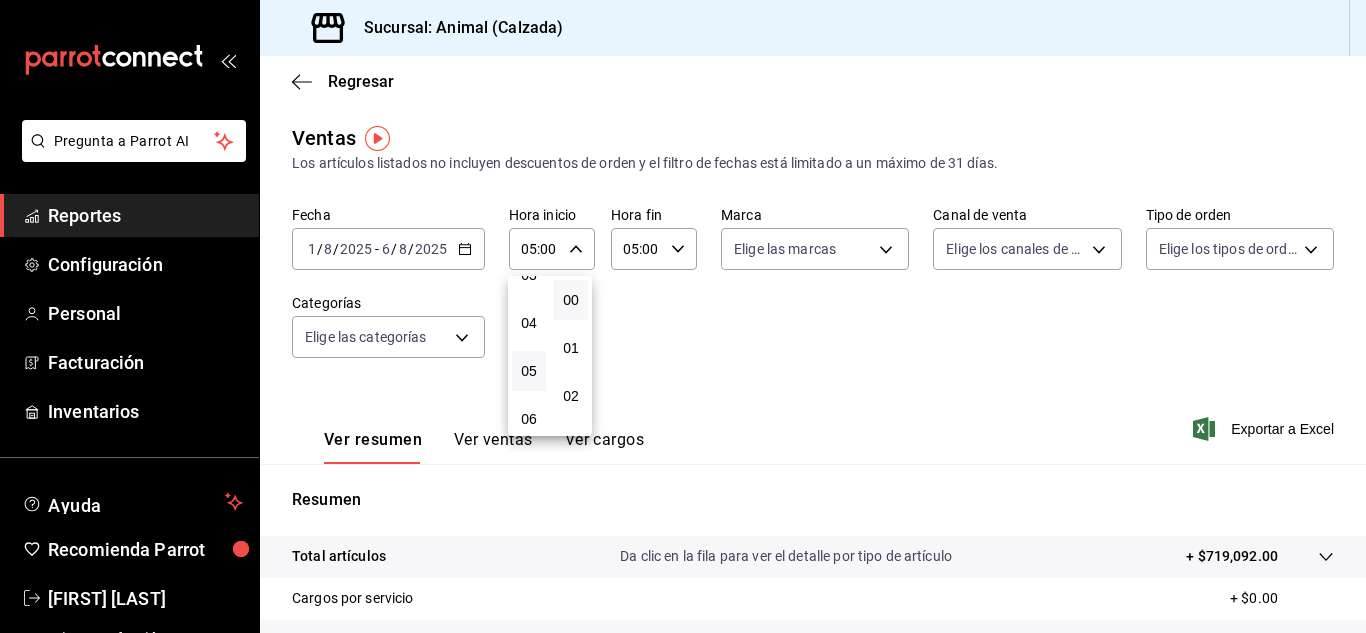 click at bounding box center [683, 316] 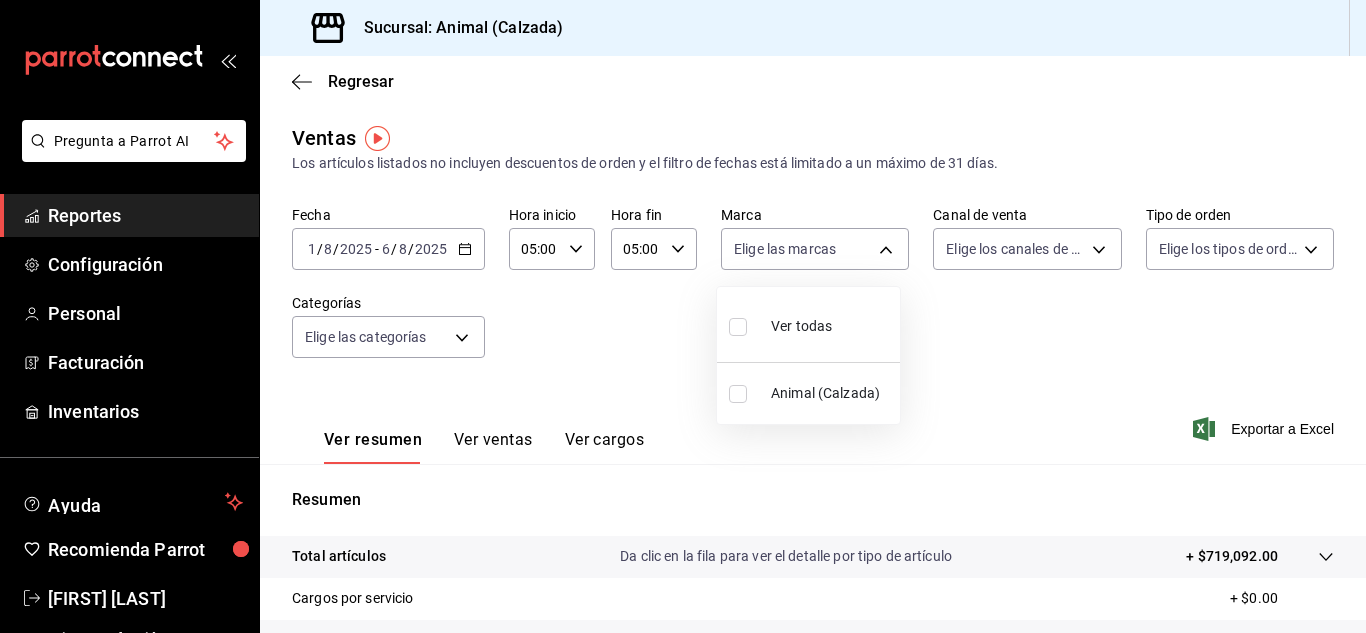 click on "Pregunta a Parrot AI Reportes   Configuración   Personal   Facturación   Inventarios   Ayuda Recomienda Parrot   [FIRST] [LAST]   Sugerir nueva función   Sucursal: Animal (Calzada) Regresar Ventas Los artículos listados no incluyen descuentos de orden y el filtro de fechas está limitado a un máximo de 31 días. Fecha [DATE]   / [DATE]   / [DATE] - [DATE]   / [DATE] Hora inicio 05:00 Hora inicio Hora fin 05:00 Hora fin Marca Elige las marcas Canal de venta Elige los canales de venta Tipo de orden Elige los tipos de orden Categorías Elige las categorías Ver resumen Ver ventas Ver cargos Exportar a Excel Resumen Total artículos Da clic en la fila para ver el detalle por tipo de artículo + $719,092.00 Cargos por servicio + $0.00 Venta bruta = $719,092.00 Descuentos totales - $7,182.90 Certificados de regalo - $15,930.00 Venta total = $695,979.10 Impuestos - $95,997.12 Venta neta = $599,981.98 Pregunta a Parrot AI Reportes   Configuración   Personal   Facturación   Inventarios   Ayuda   [FIRST] [LAST]" at bounding box center [683, 316] 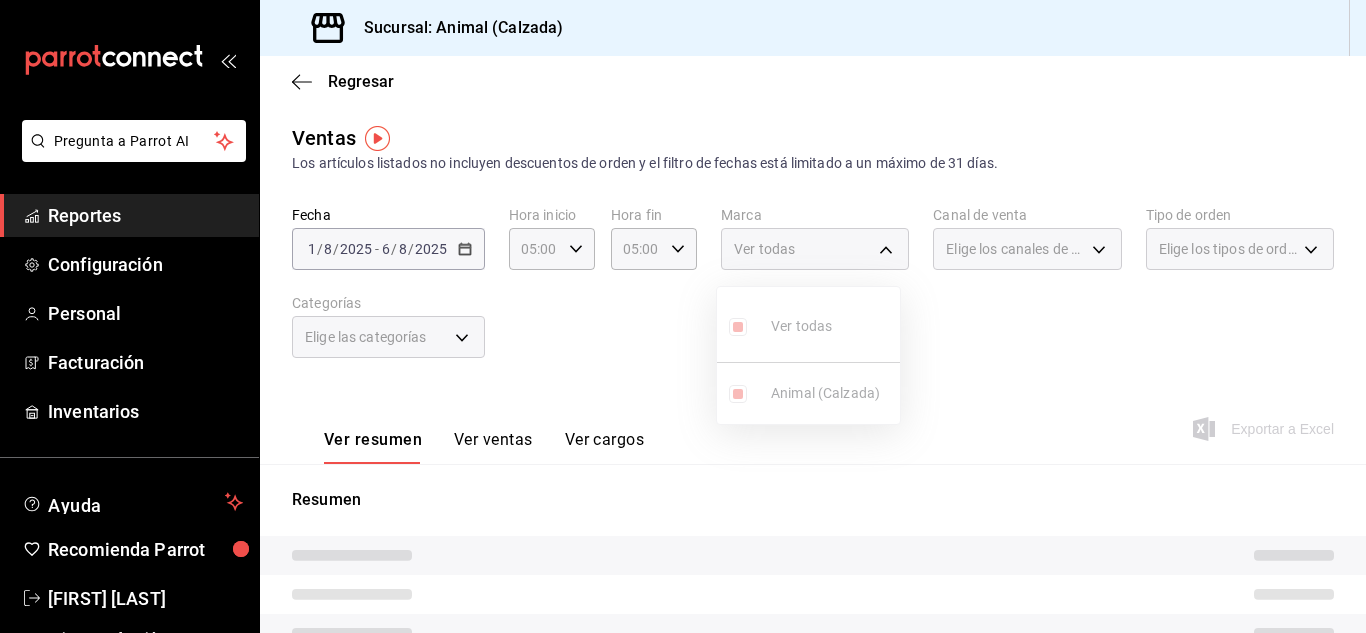 click at bounding box center [683, 316] 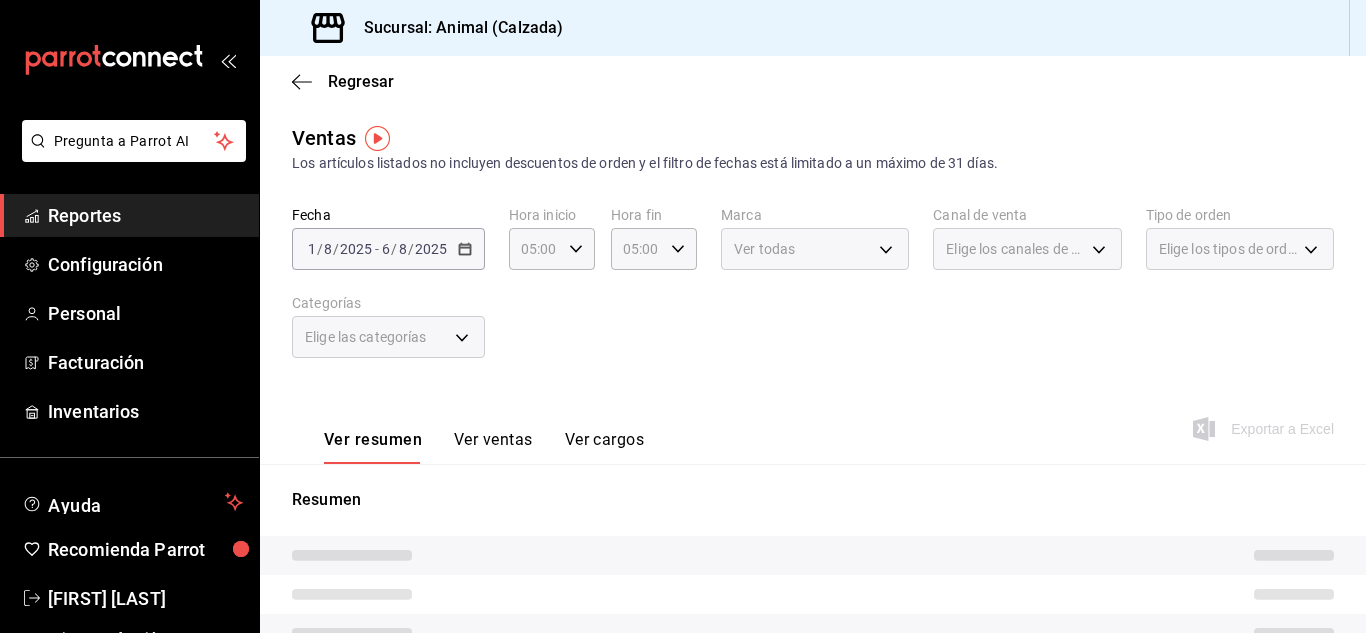 click on "Elige los canales de venta" at bounding box center (1027, 249) 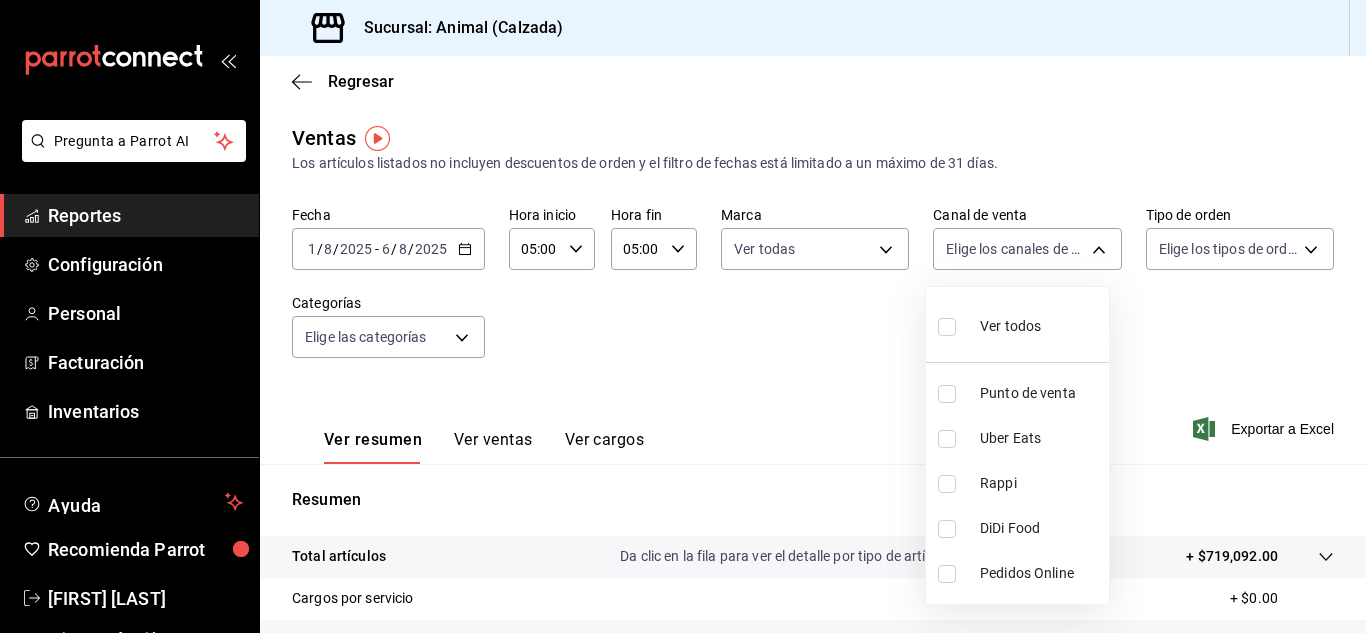 click on "Pregunta a Parrot AI Reportes   Configuración   Personal   Facturación   Inventarios   Ayuda Recomienda Parrot   [FIRST] [LAST]   Sugerir nueva función   Sucursal: Animal (Calzada) Regresar Ventas Los artículos listados no incluyen descuentos de orden y el filtro de fechas está limitado a un máximo de 31 días. Fecha [DATE]   / [DATE]   / [DATE] - [DATE]   / [DATE] Hora inicio 05:00 Hora inicio Hora fin 05:00 Hora fin Marca Ver todas e26472f3-9262-489d-bcba-4c6b034529c7 Canal de venta Elige los canales de venta Tipo de orden Elige los tipos de orden Categorías Elige las categorías Ver resumen Ver ventas Ver cargos Exportar a Excel Resumen Total artículos Da clic en la fila para ver el detalle por tipo de artículo + $719,092.00 Cargos por servicio + $0.00 Venta bruta = $719,092.00 Descuentos totales - $7,182.90 Certificados de regalo - $15,930.00 Venta total = $695,979.10 Impuestos - $95,997.12 Venta neta = $599,981.98 Pregunta a Parrot AI Reportes   Configuración   Personal   Facturación" at bounding box center (683, 316) 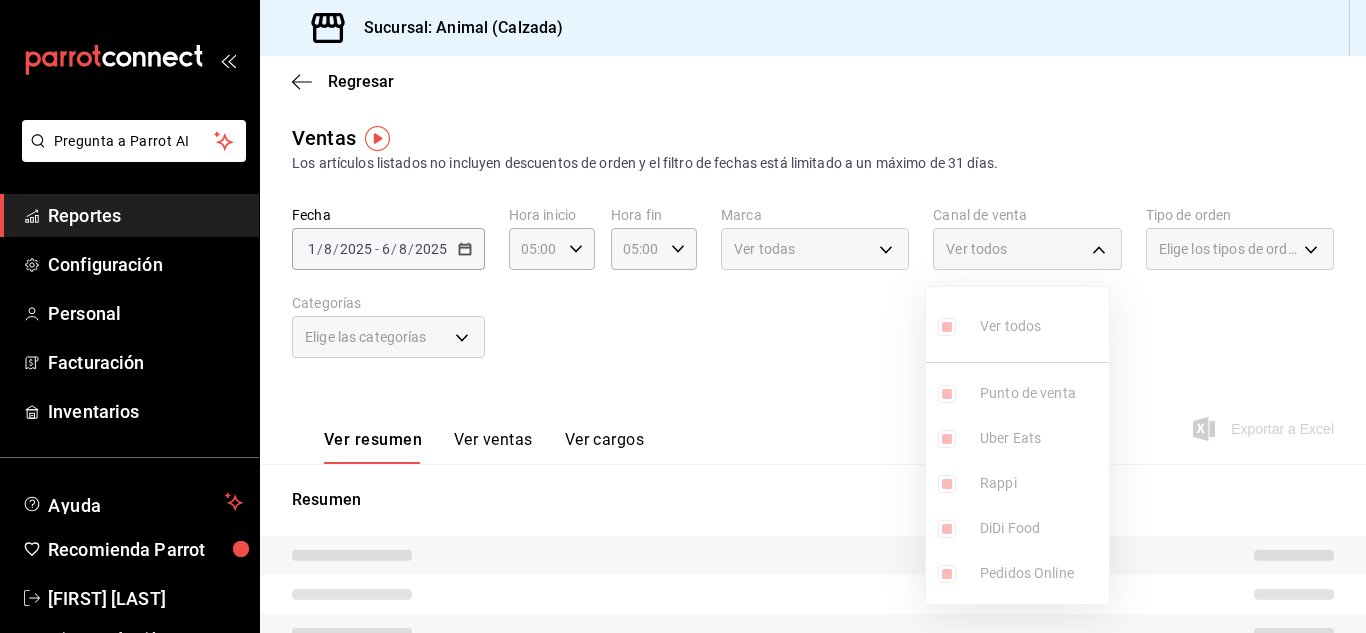 click at bounding box center [683, 316] 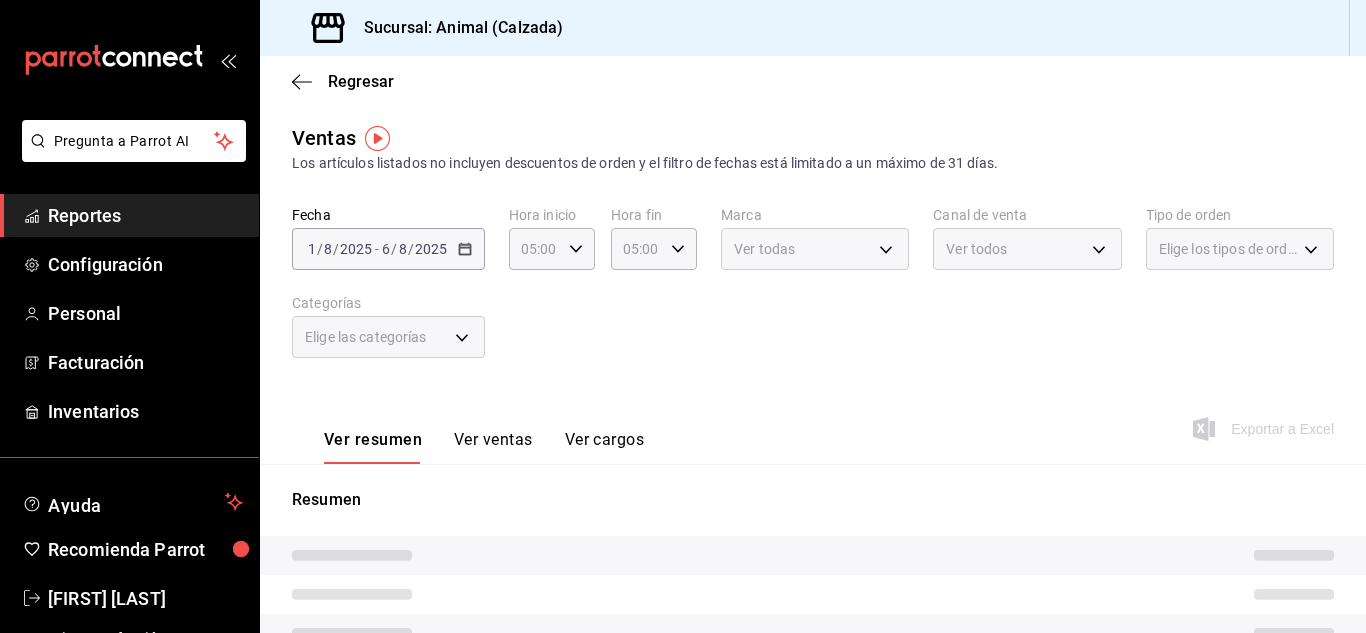 click on "Elige los tipos de orden" at bounding box center (1240, 249) 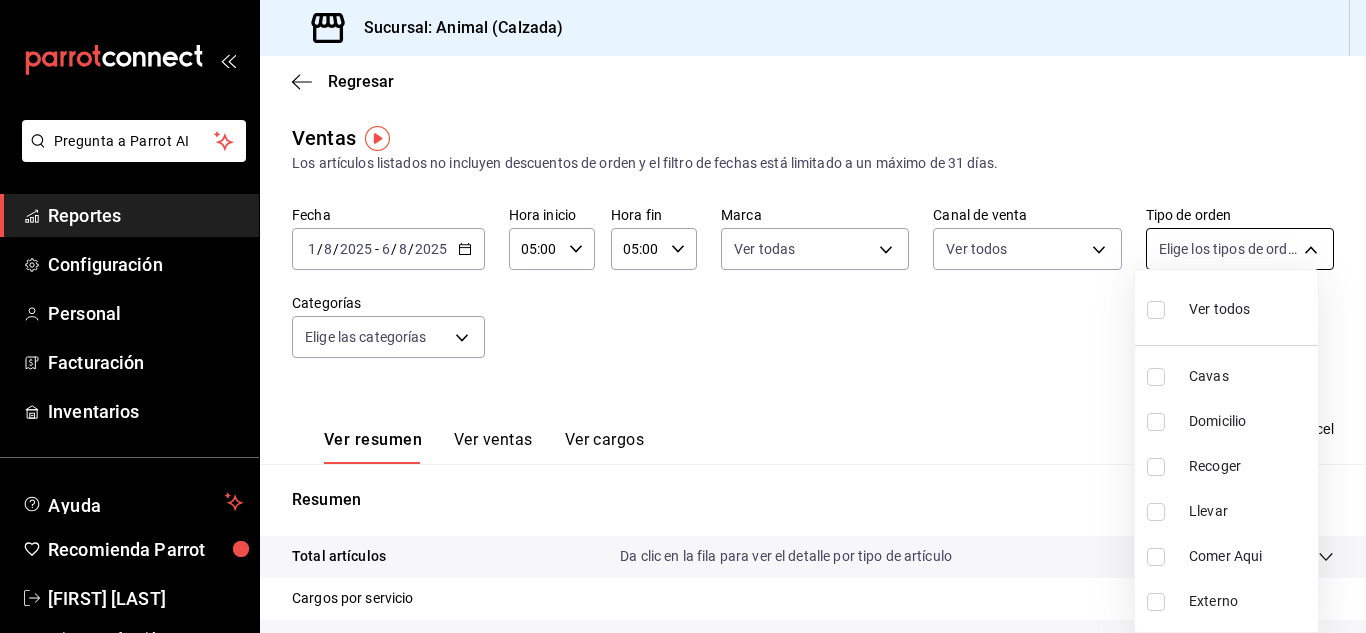 click on "Pregunta a Parrot AI Reportes   Configuración   Personal   Facturación   Inventarios   Ayuda Recomienda Parrot   [FIRST] [LAST]   Sugerir nueva función   Sucursal: Animal (Calzada) Regresar Ventas Los artículos listados no incluyen descuentos de orden y el filtro de fechas está limitado a un máximo de 31 días. Fecha [DATE]   / [DATE]   / [DATE] - [DATE]   / [DATE] Hora inicio 05:00 Hora inicio Hora fin 05:00 Hora fin Marca Ver todas e26472f3-9262-489d-bcba-4c6b034529c7 Canal de venta Ver todas PARROT,UBER_EATS,RAPPI,DIDI_FOOD,ONLINE Tipo de orden Elige los tipos de orden Categorías Elige las categorías Ver resumen Ver ventas Ver cargos Exportar a Excel Resumen Total artículos Da clic en la fila para ver el detalle por tipo de artículo + $719,092.00 Cargos por servicio + $0.00 Venta bruta = $719,092.00 Descuentos totales - $7,182.90 Certificados de regalo - $15,930.00 Venta total = $695,979.10 Impuestos - $95,997.12 Venta neta = $599,981.98 Pregunta a Parrot AI Reportes   Configuración   Personal" at bounding box center [683, 316] 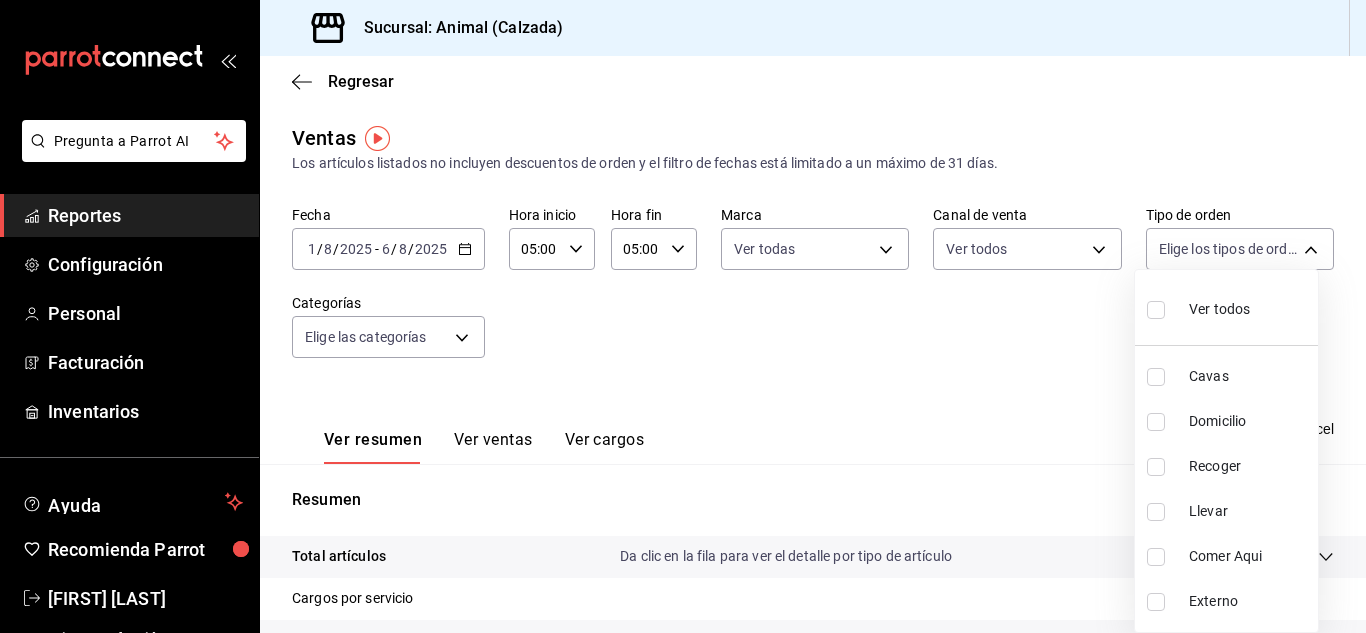 click on "Ver todos" at bounding box center [1219, 309] 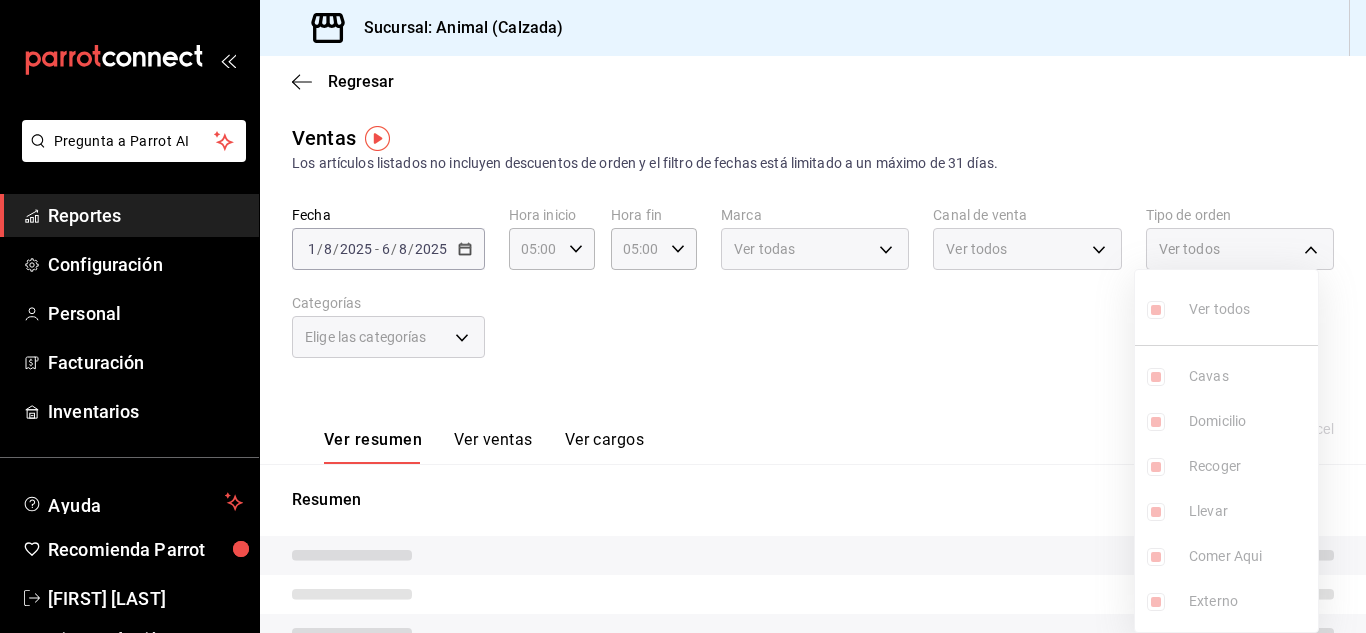 click at bounding box center (683, 316) 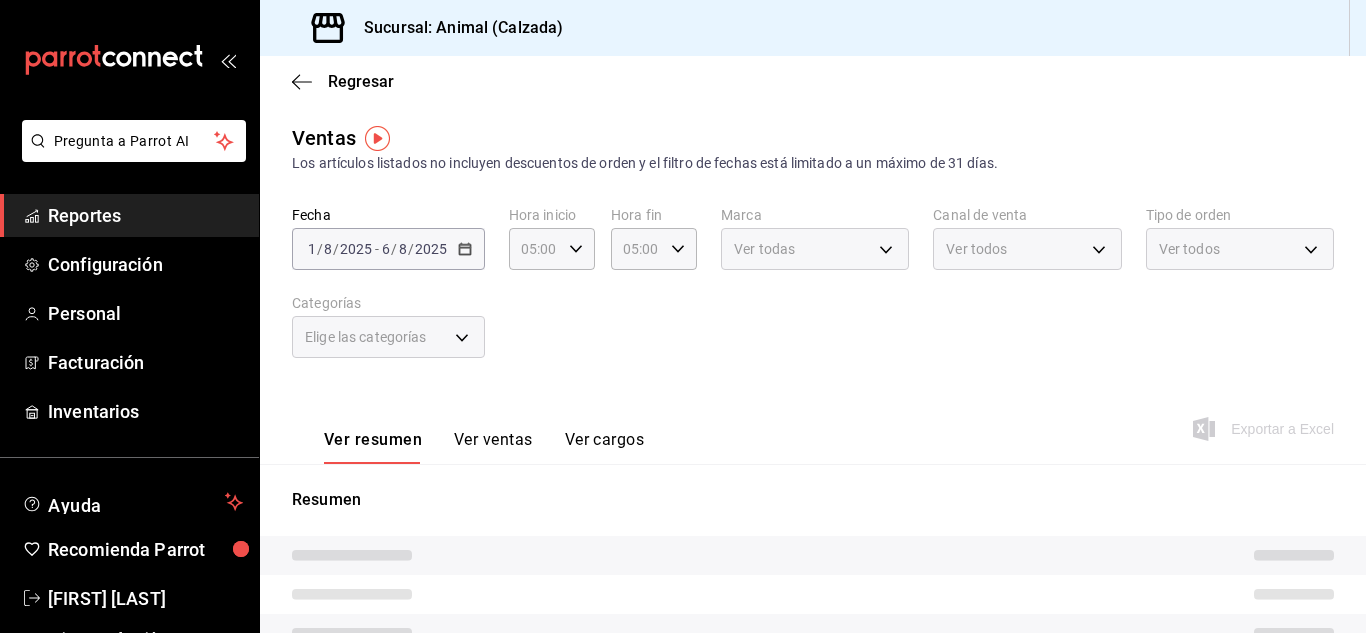click on "Elige las categorías" at bounding box center [388, 337] 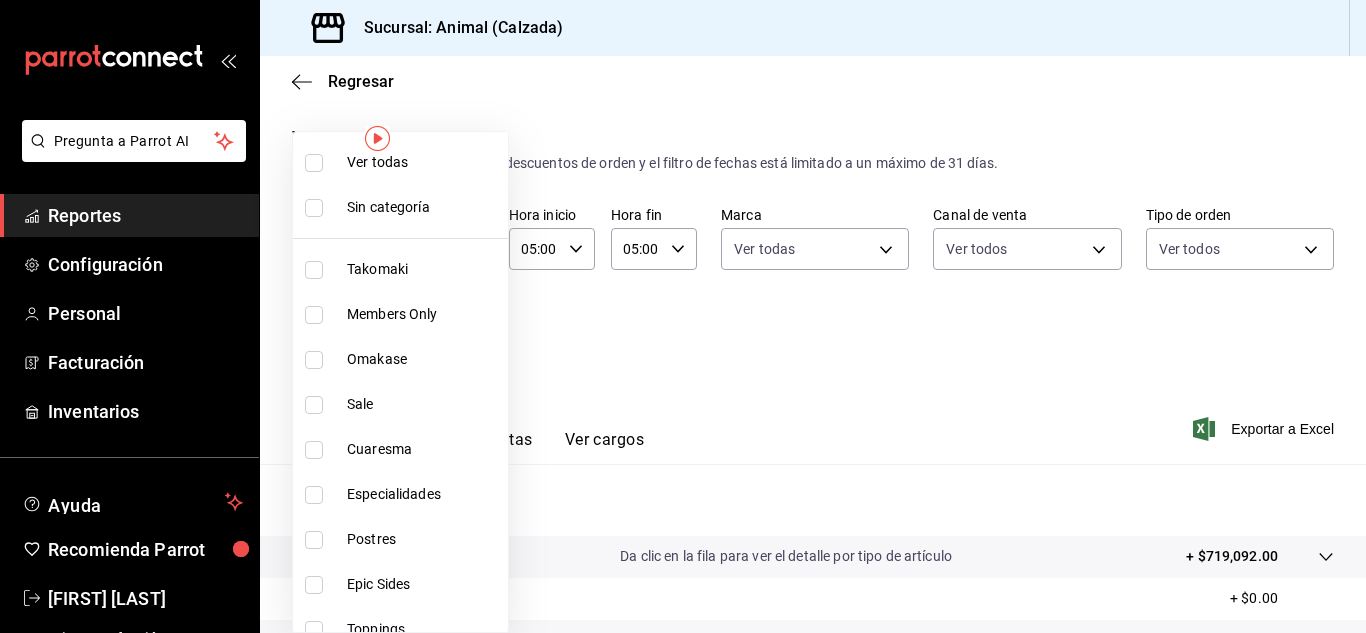 click on "Pregunta a Parrot AI Reportes   Configuración   Personal   Facturación   Inventarios   Ayuda Recomienda Parrot   [FIRST] [LAST]   Sugerir nueva función   Sucursal: Animal (Calzada) Regresar Ventas Los artículos listados no incluyen descuentos de orden y el filtro de fechas está limitado a un máximo de 31 días. Fecha [DATE]   / [DATE]   / [DATE] - [DATE]   / [DATE] Hora inicio 05:00 Hora inicio Hora fin 05:00 Hora fin Marca Ver todas e26472f3-9262-489d-bcba-4c6b034529c7 Canal de venta Ver todas PARROT,UBER_EATS,RAPPI,DIDI_FOOD,ONLINE Tipo de orden Ver todas 588630d3-b511-4bba-a729-32472510037f,54b7ae00-ca47-4ec1-b7ff-55842c0a2b62,92293fd7-2d7b-430b-85d7-0dfe47b44eba,6237157c-a0f8-48ff-b796-8e4576b5f3c5,200a31bf-f5a3-4f69-a302-e0fd34b5ac63,EXTERNAL Categorías Elige las categorías Ver resumen Ver ventas Ver cargos Exportar a Excel Resumen Total artículos Da clic en la fila para ver el detalle por tipo de artículo + $719,092.00 Cargos por servicio + $0.00 Venta bruta = $719,092.00 Descuentos totales" at bounding box center [683, 316] 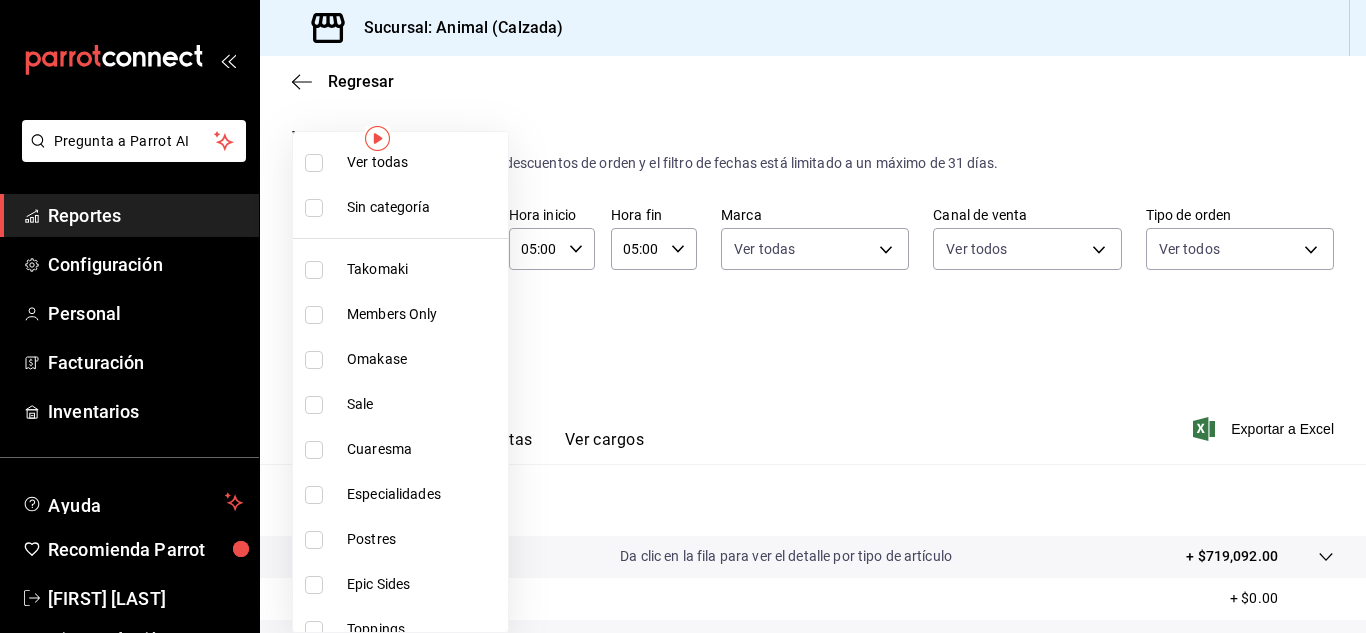 click on "Ver todas" at bounding box center (423, 162) 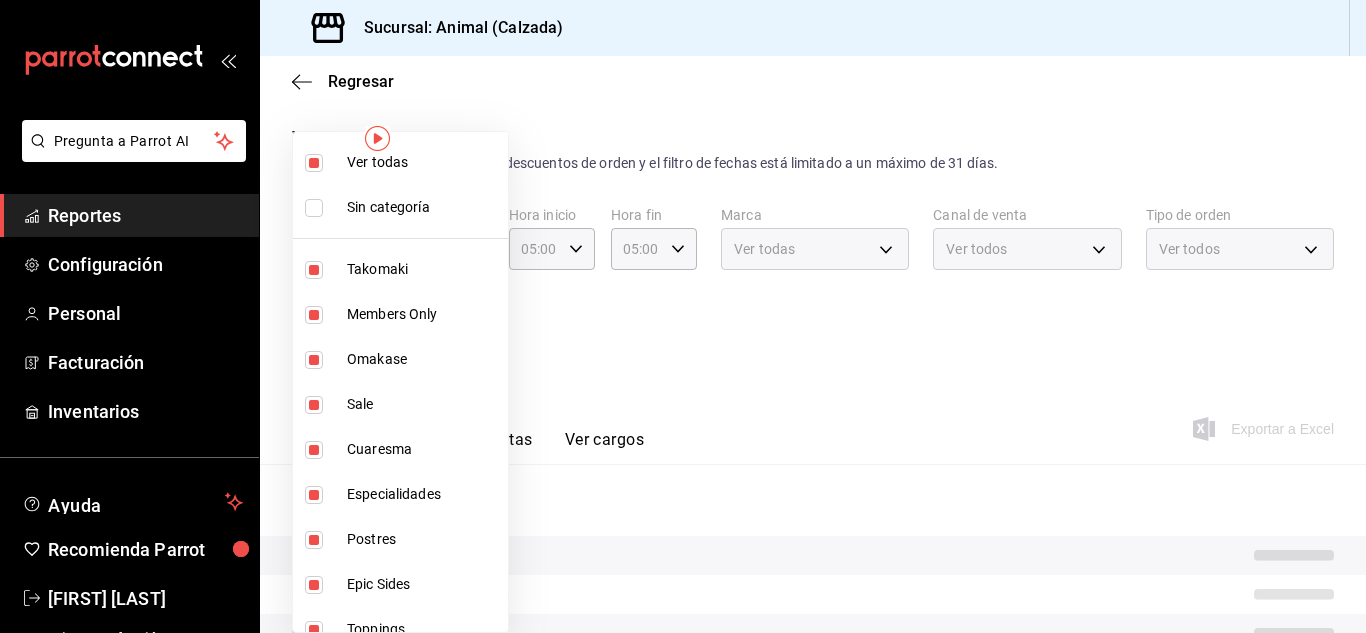 click at bounding box center [683, 316] 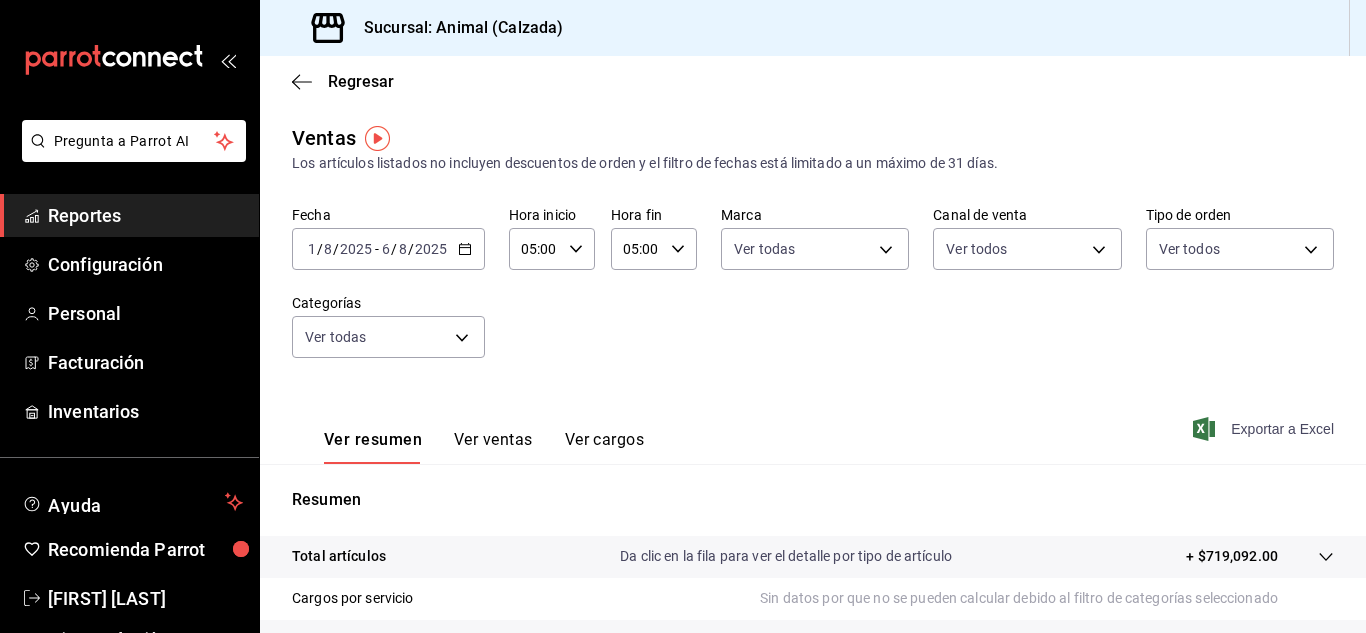 click on "Exportar a Excel" at bounding box center [1265, 429] 